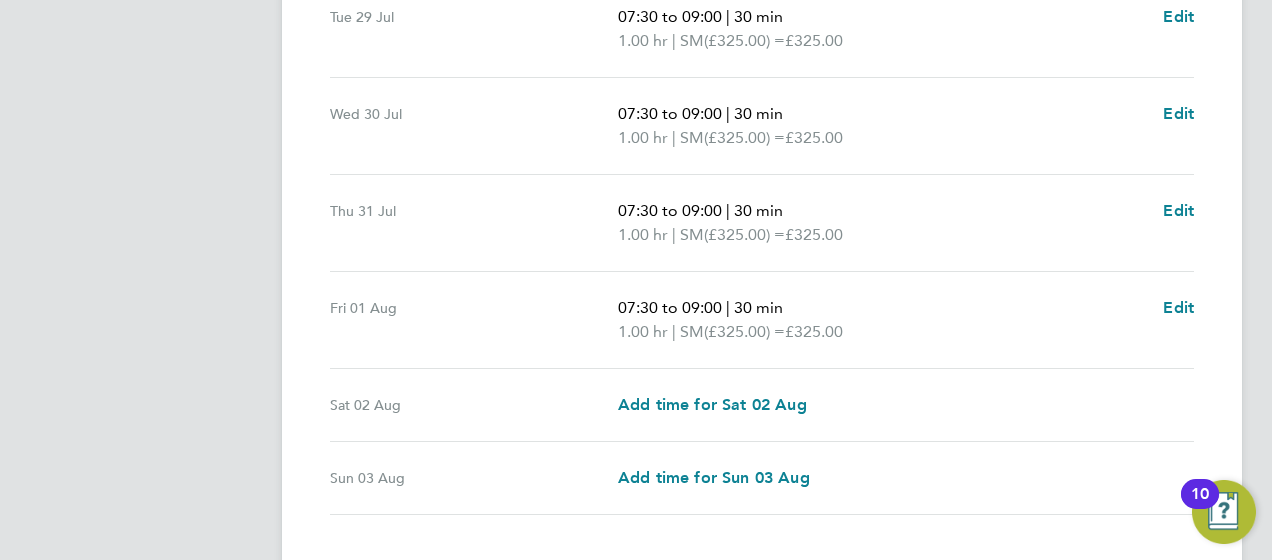 scroll, scrollTop: 784, scrollLeft: 0, axis: vertical 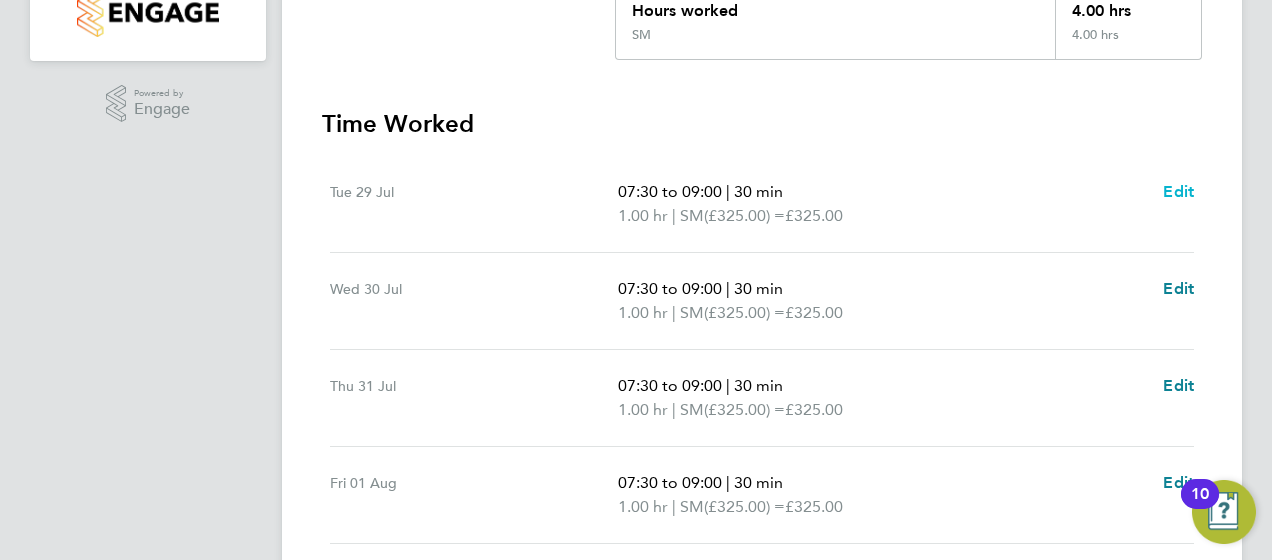 click on "Edit" at bounding box center (1178, 191) 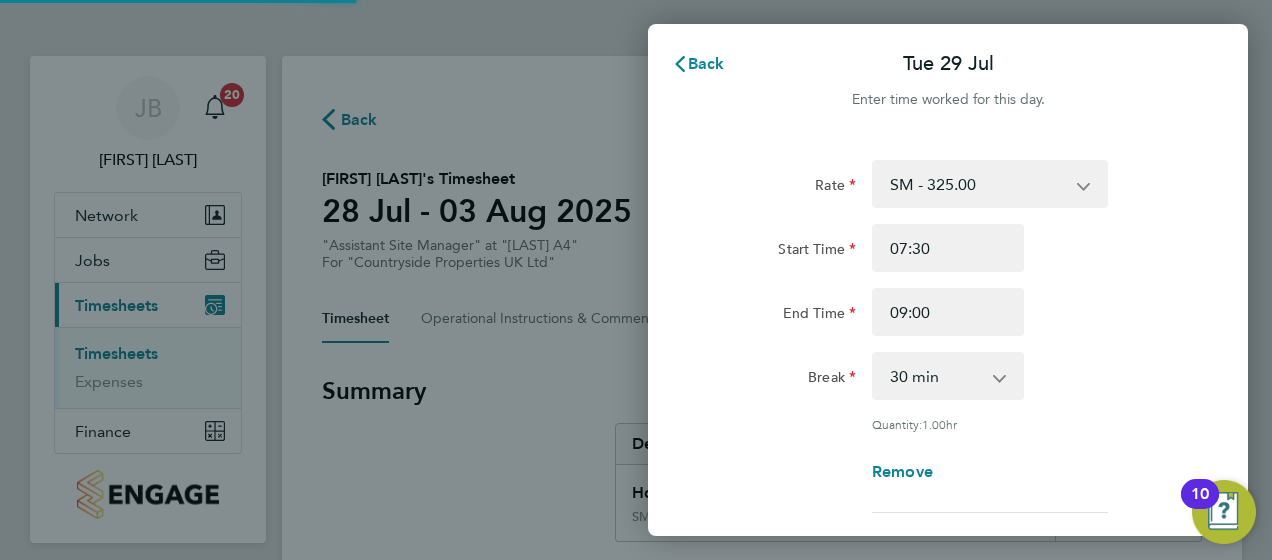 scroll, scrollTop: 0, scrollLeft: 0, axis: both 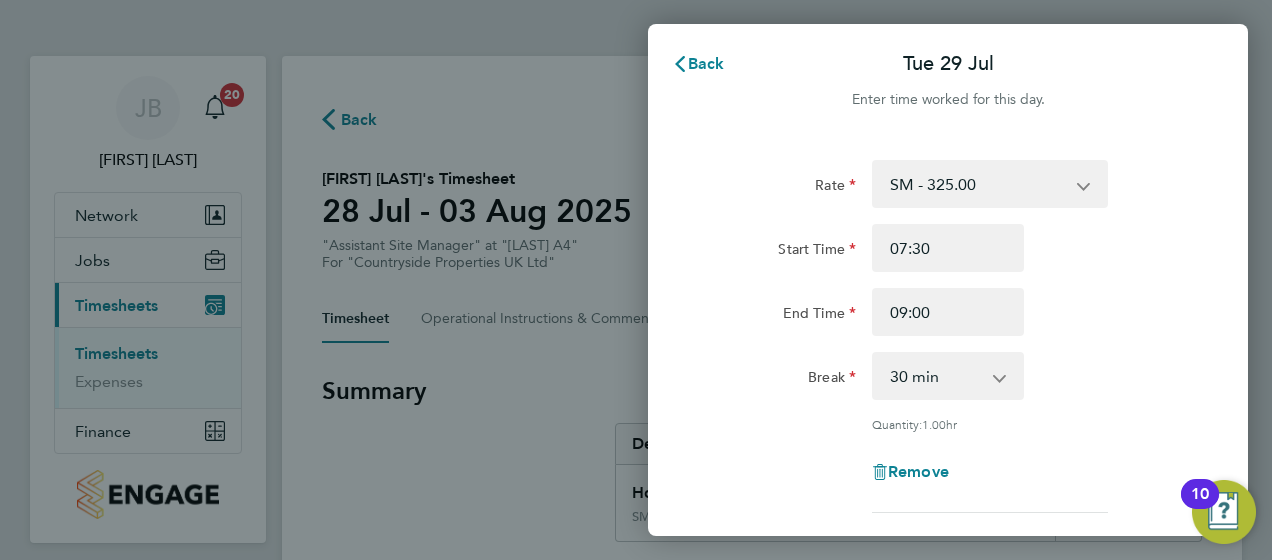click on "SM - 325.00   Basic" at bounding box center [978, 184] 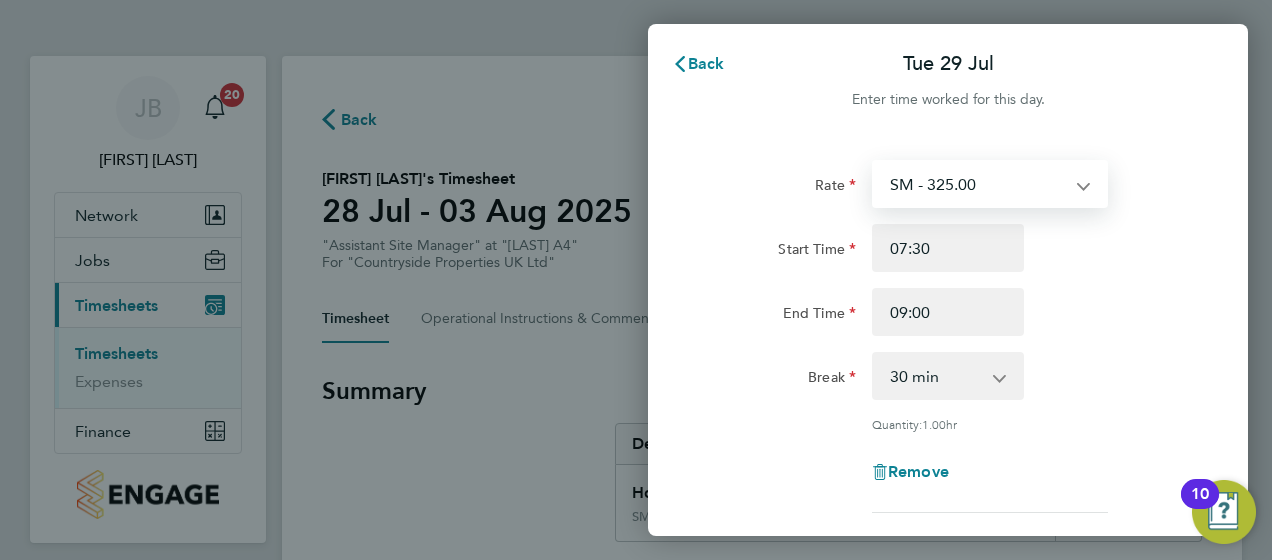 click on "Rate  SM - 325.00   Basic
Start Time 07:30 End Time 09:00 Break  0 min   15 min   30 min   45 min   60 min   75 min
Quantity:  1.00  hr
Remove" 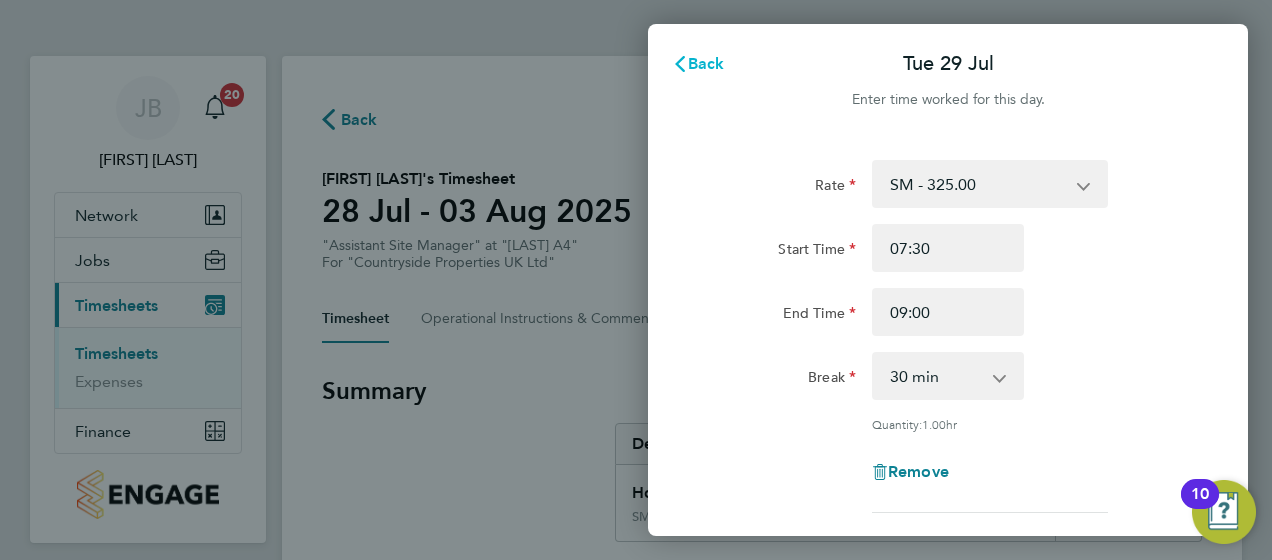 click on "Back" 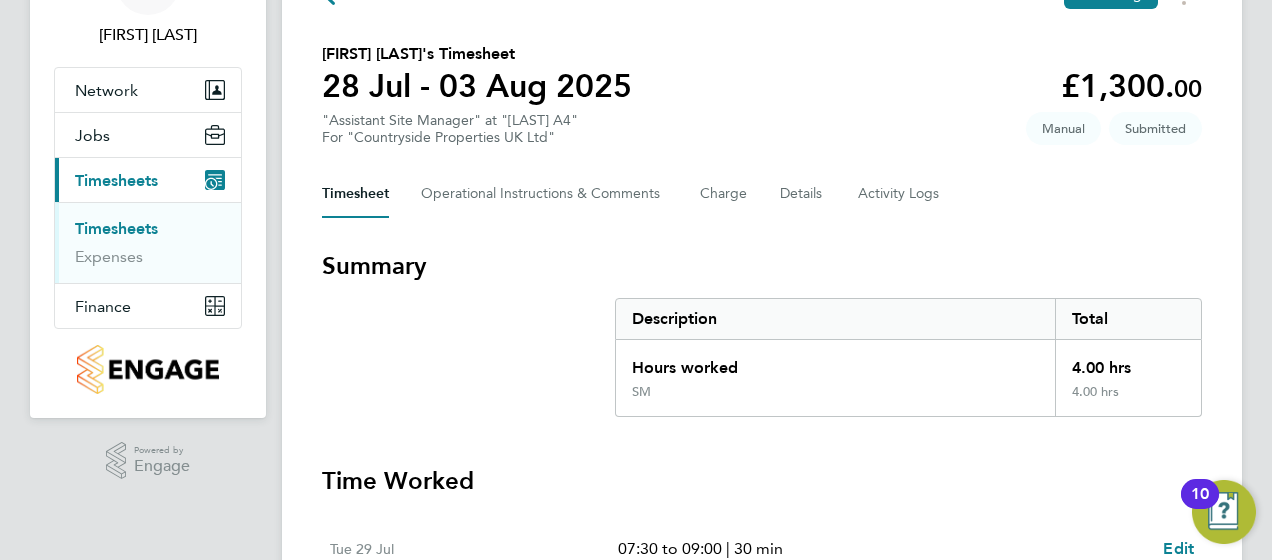 scroll, scrollTop: 37, scrollLeft: 0, axis: vertical 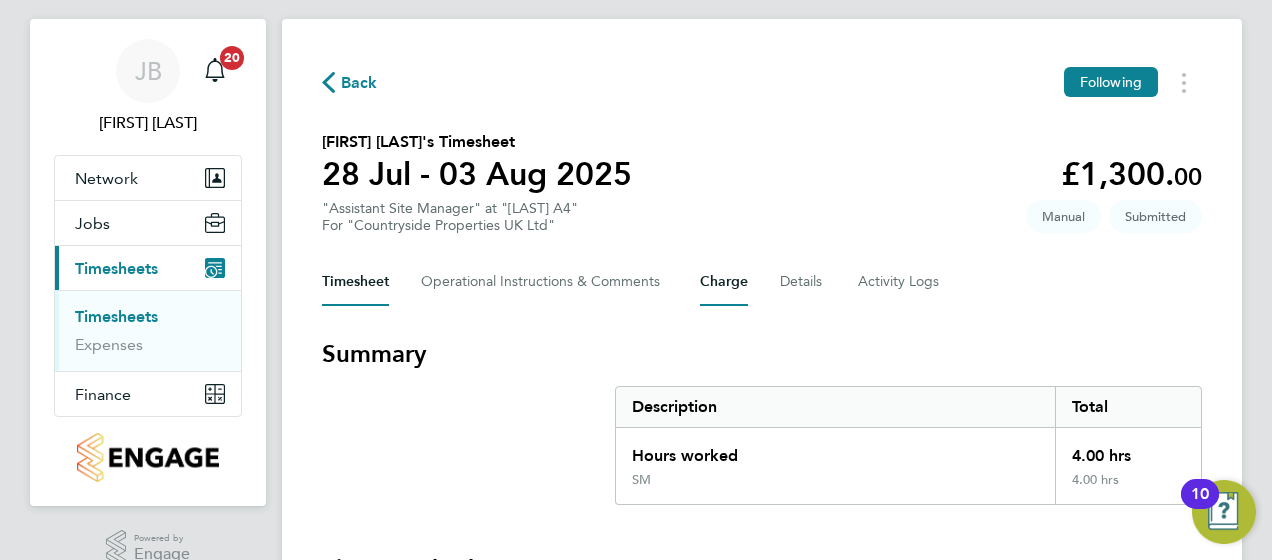 click on "Charge" at bounding box center [724, 282] 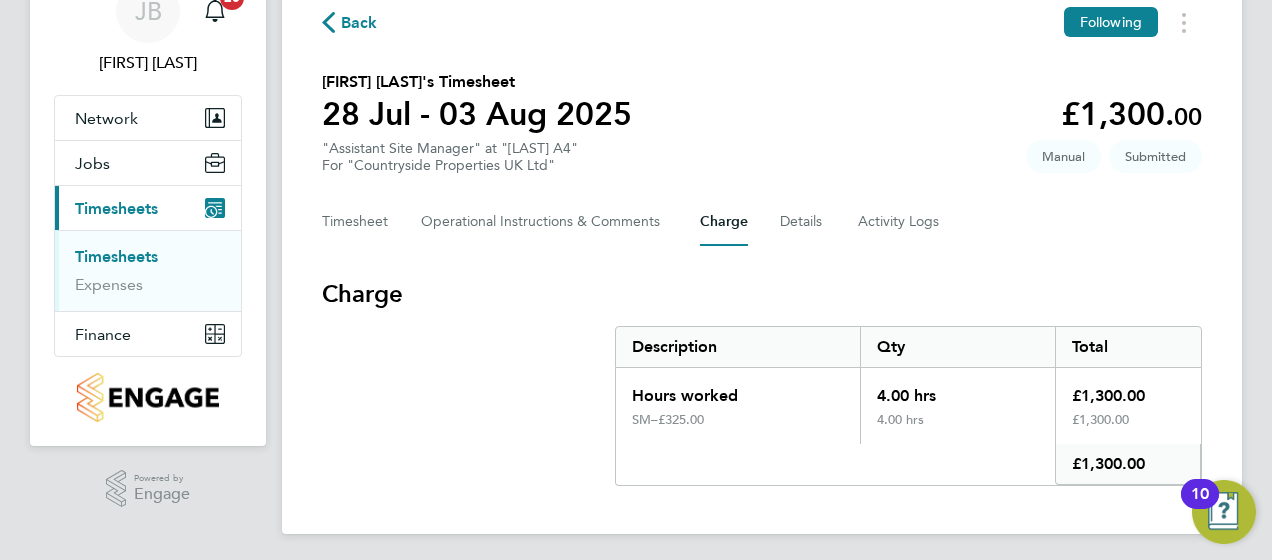 scroll, scrollTop: 0, scrollLeft: 0, axis: both 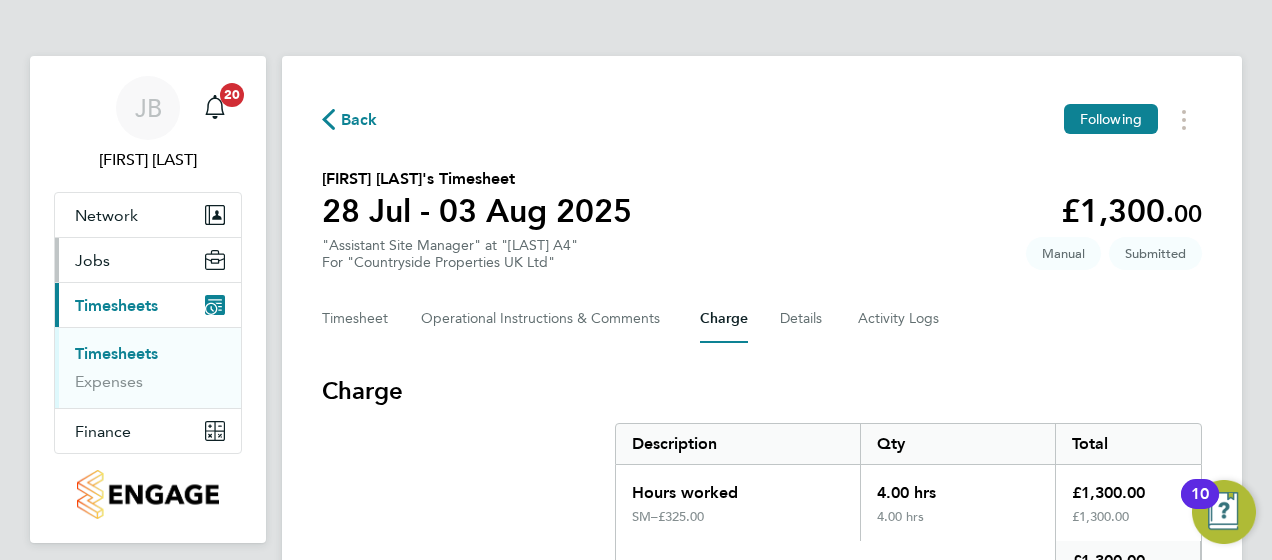 click on "Jobs" at bounding box center (92, 260) 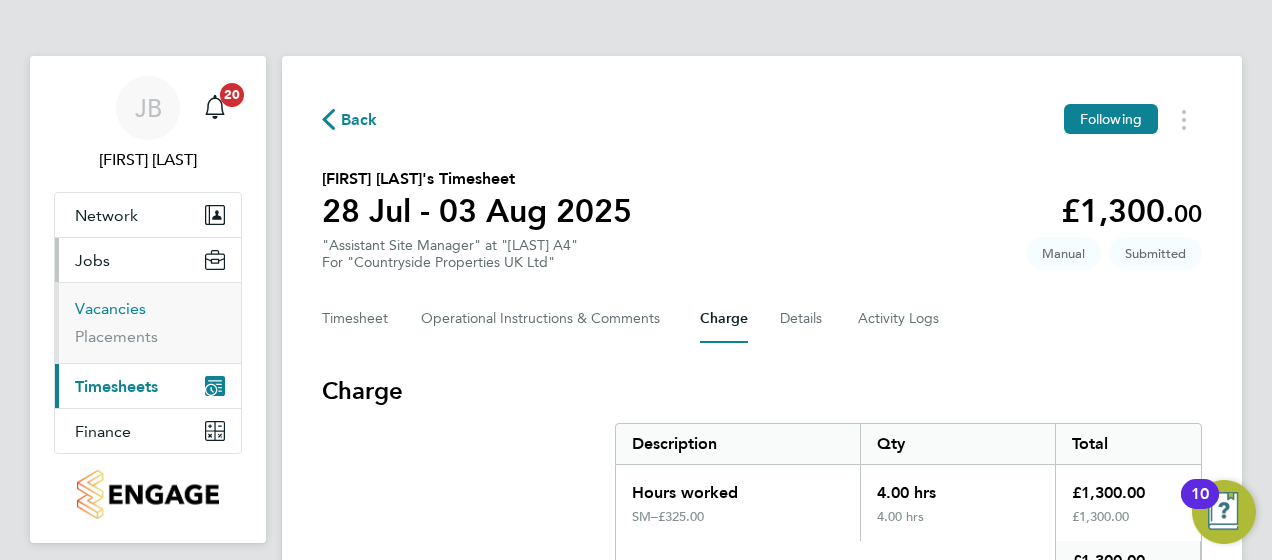 click on "Vacancies" at bounding box center (110, 308) 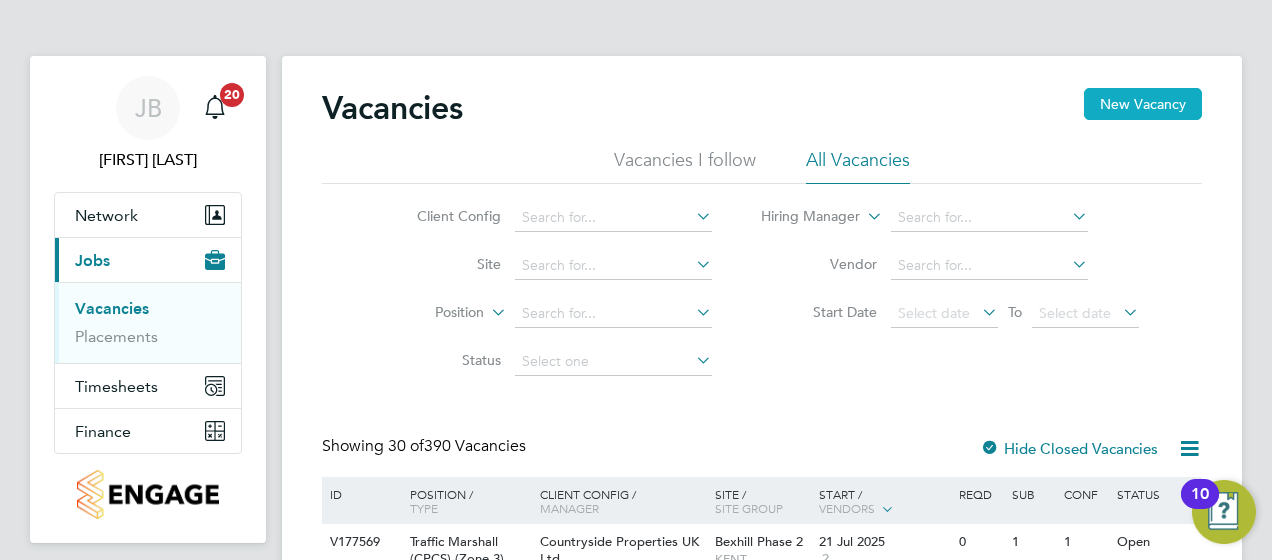 click on "New Vacancy" 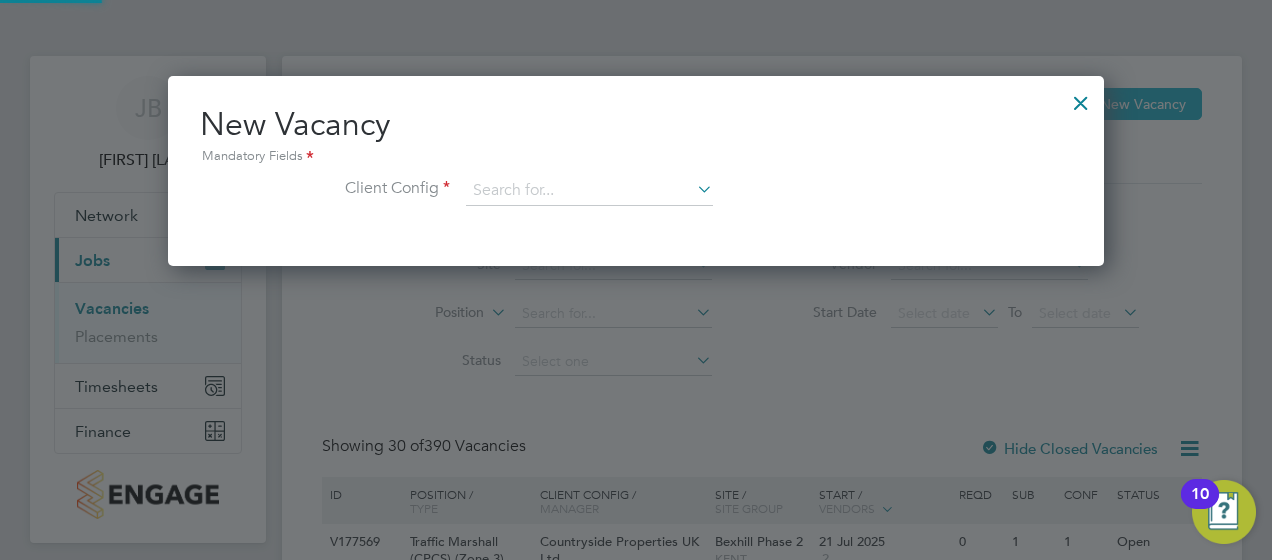 scroll, scrollTop: 10, scrollLeft: 10, axis: both 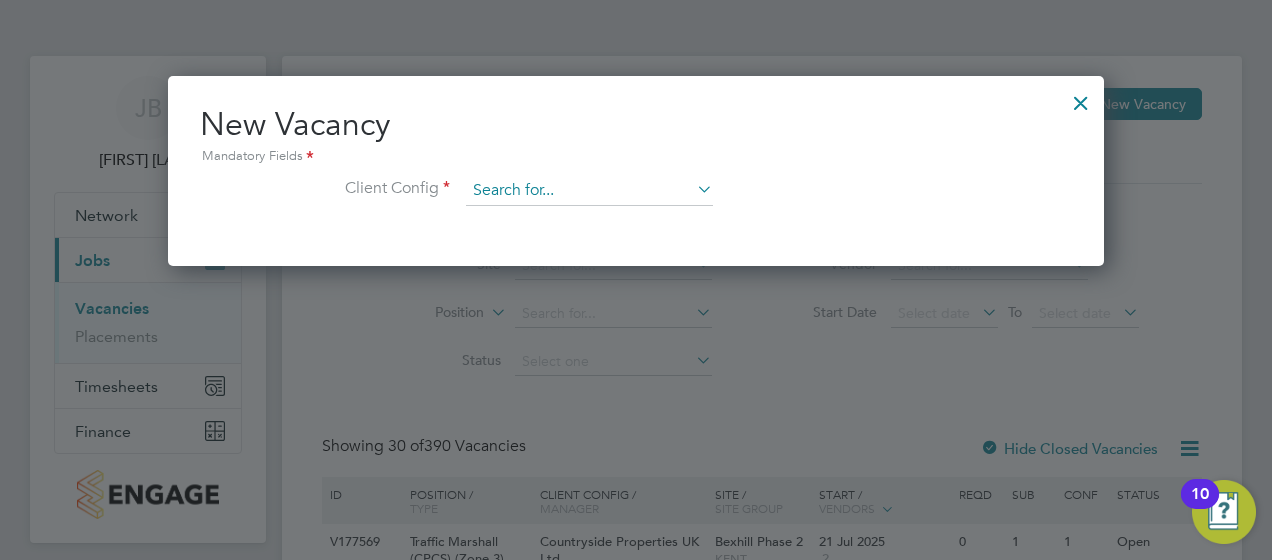 click at bounding box center (589, 191) 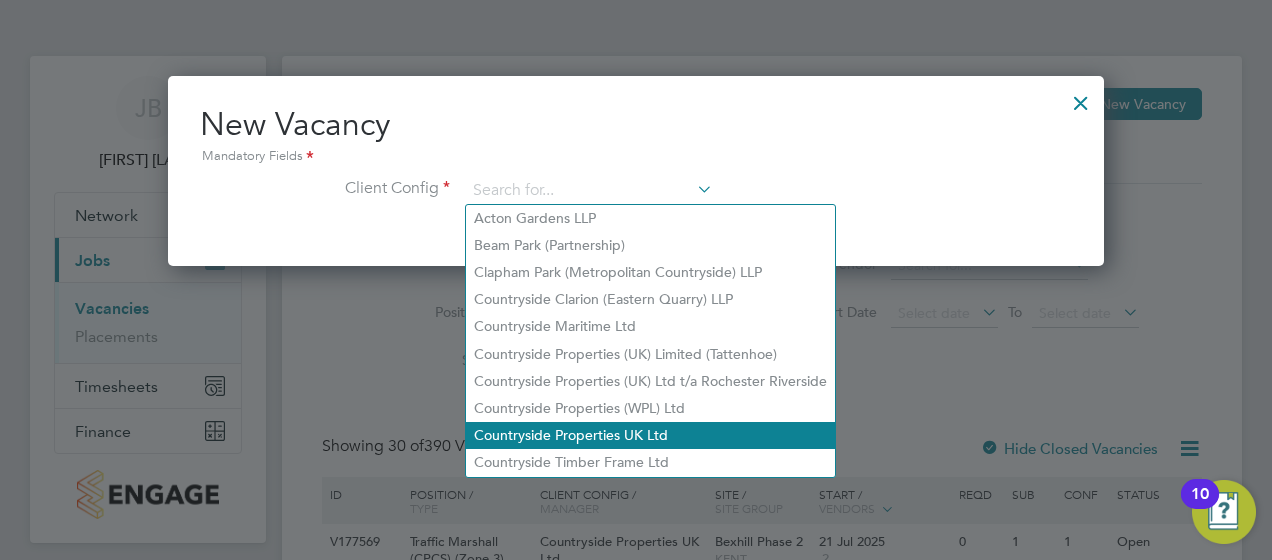 click on "Countryside Properties UK Ltd" 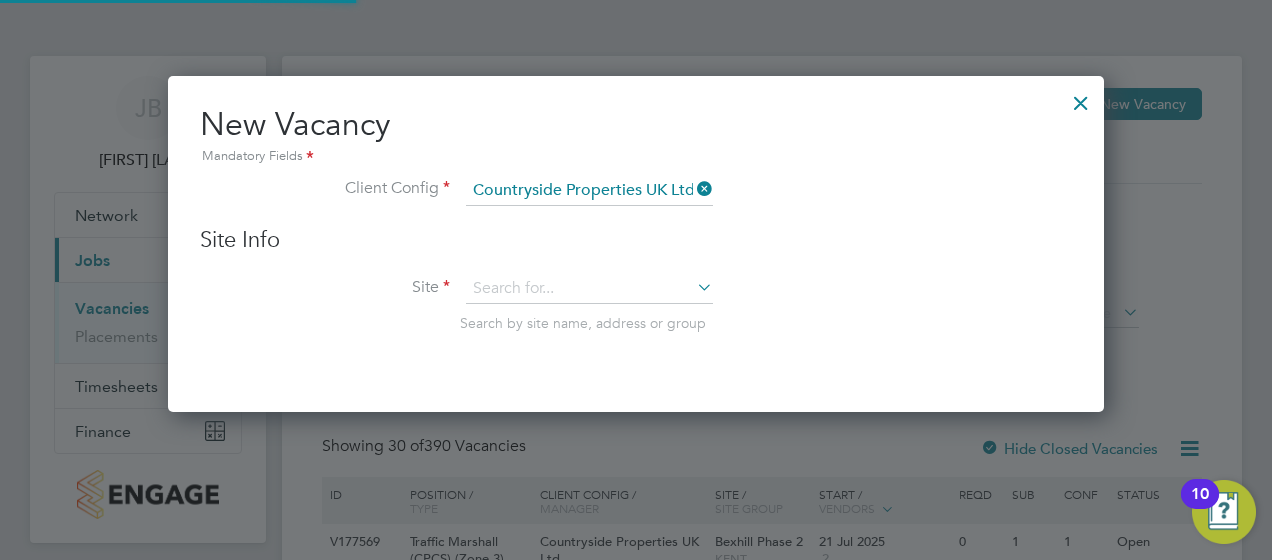 scroll, scrollTop: 10, scrollLeft: 10, axis: both 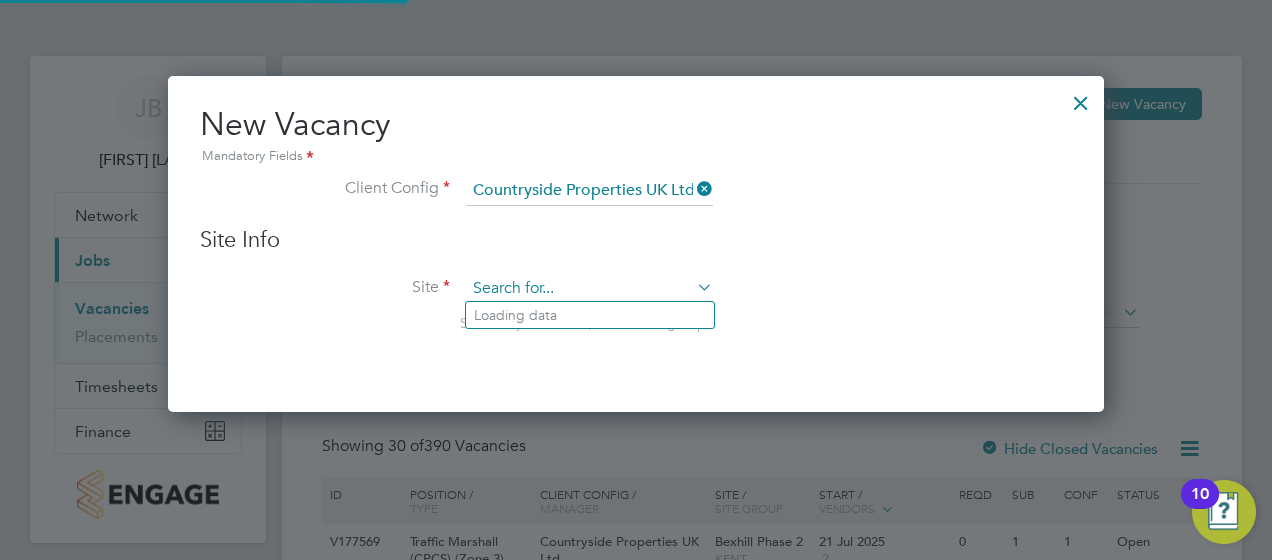 click at bounding box center [589, 289] 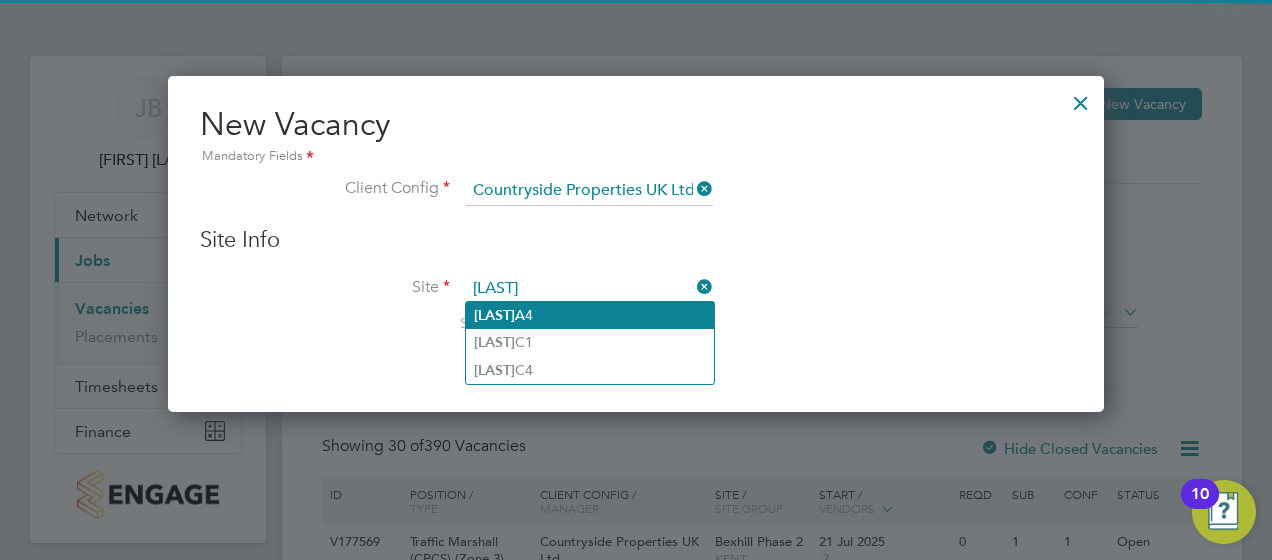 click on "Shinfield  A4" 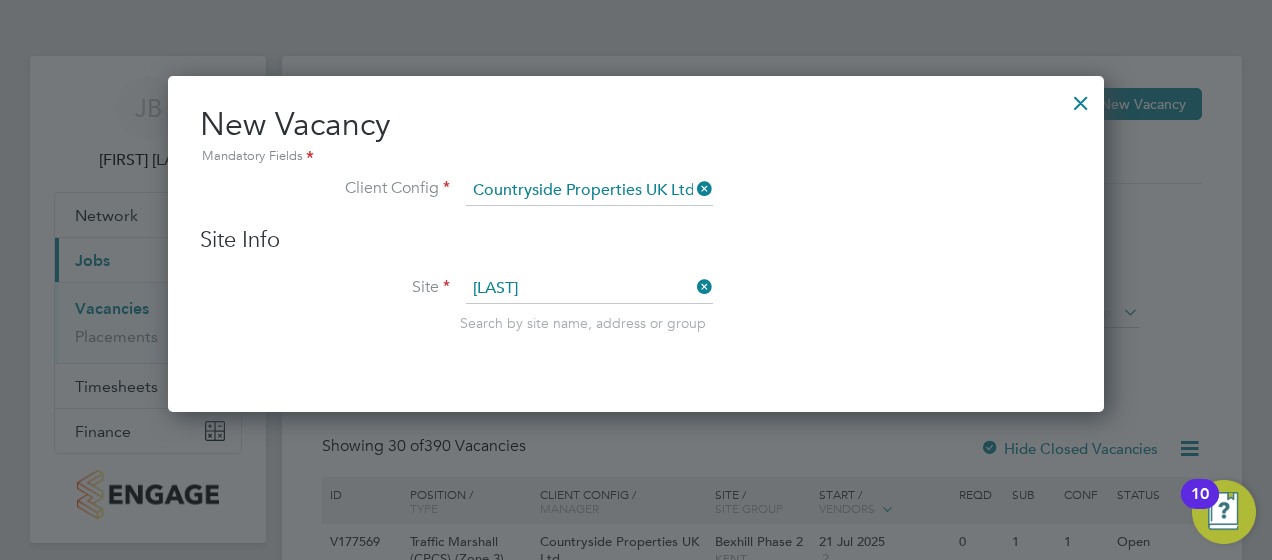 type on "Shinfield A4" 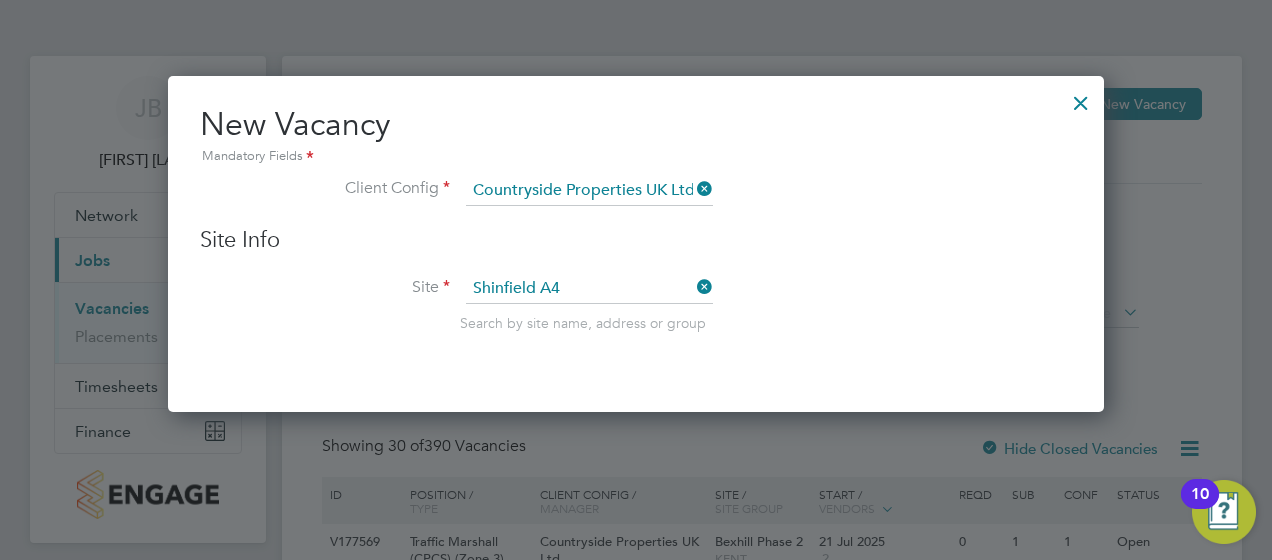 scroll, scrollTop: 10, scrollLeft: 10, axis: both 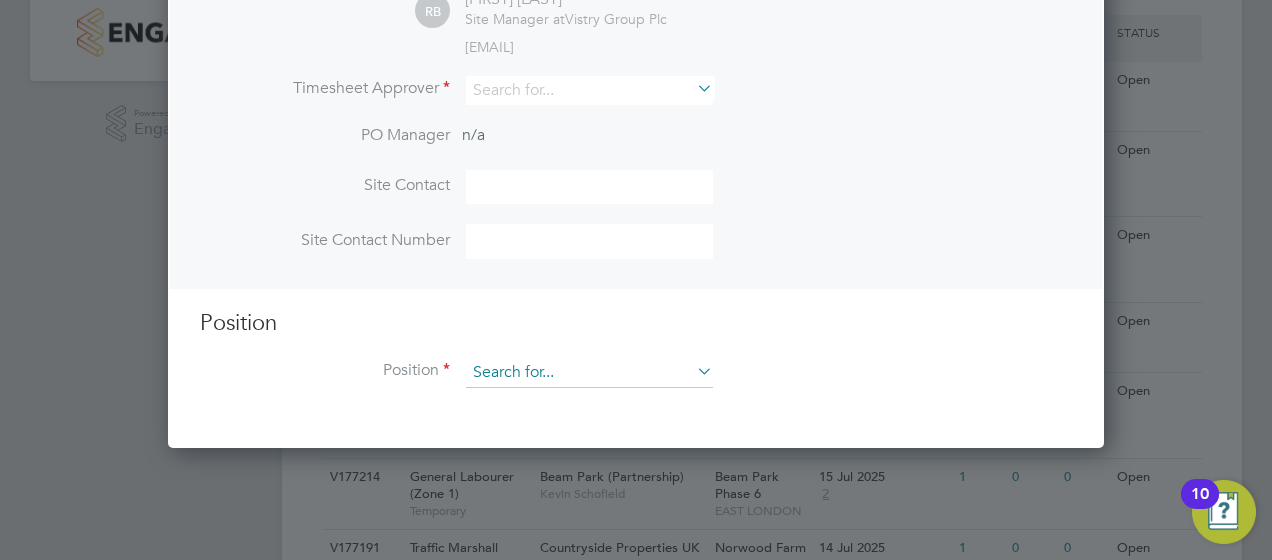 click at bounding box center [589, 373] 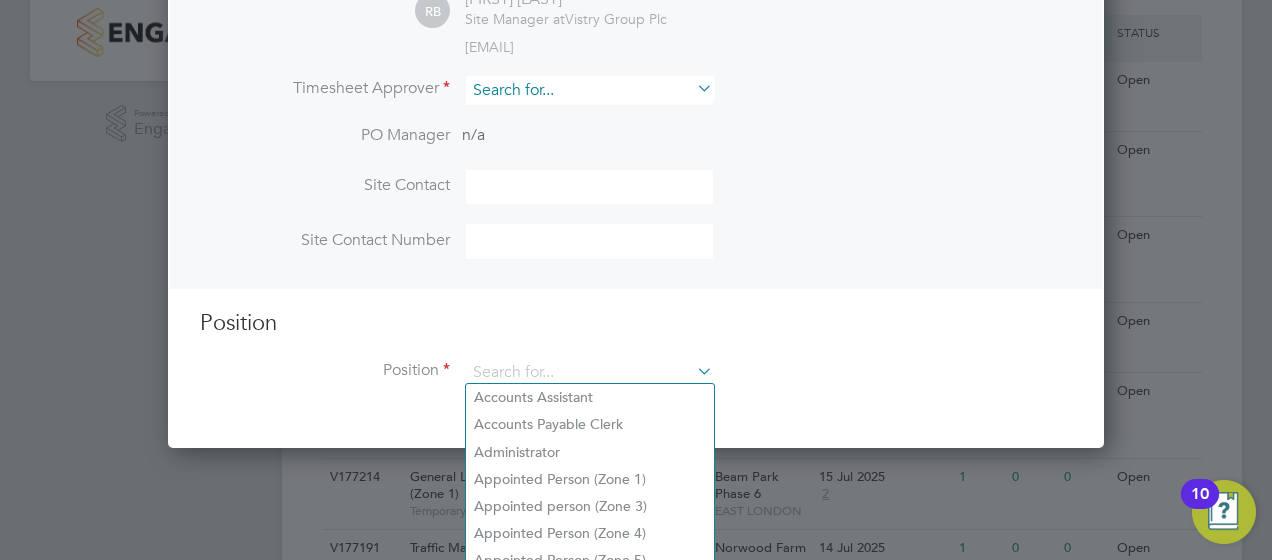 click at bounding box center (589, 90) 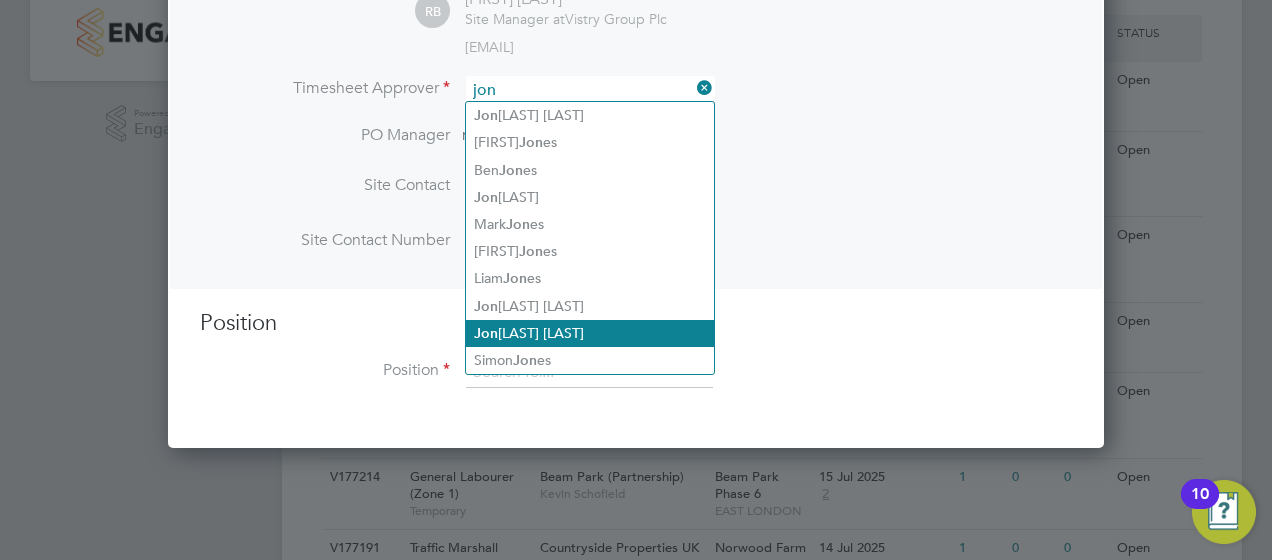 click on "Jon athan Blake" 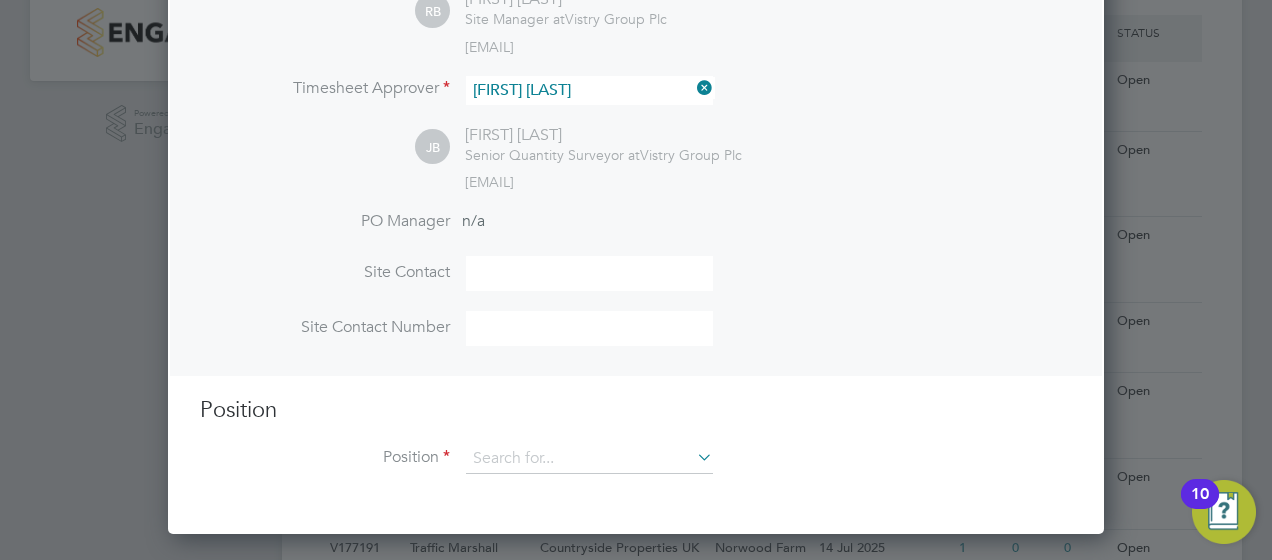 scroll, scrollTop: 10, scrollLeft: 10, axis: both 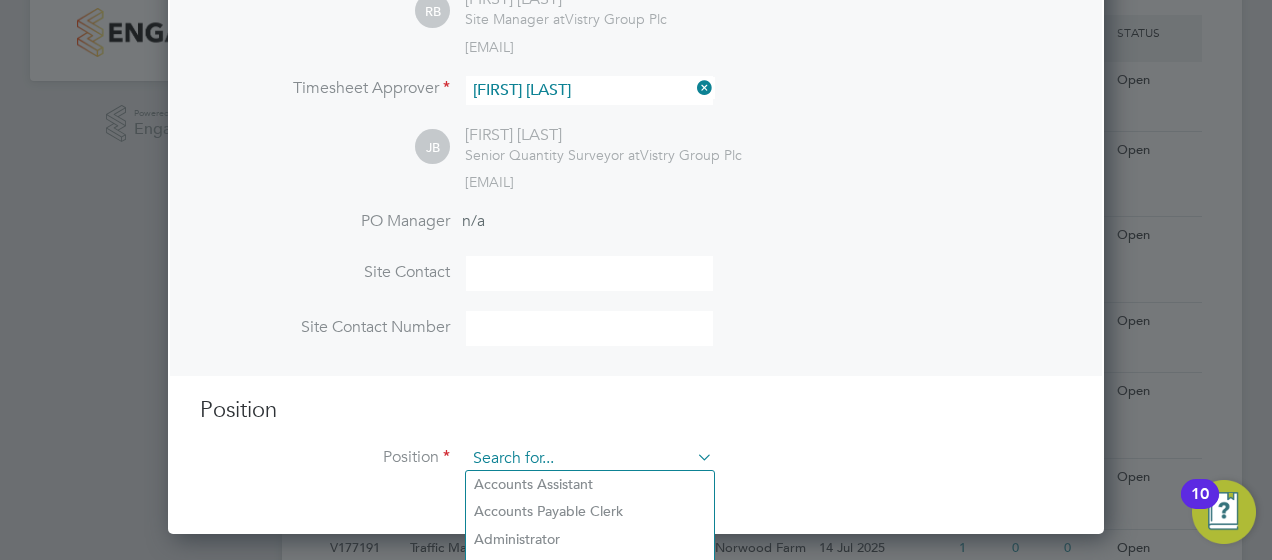 click at bounding box center [589, 459] 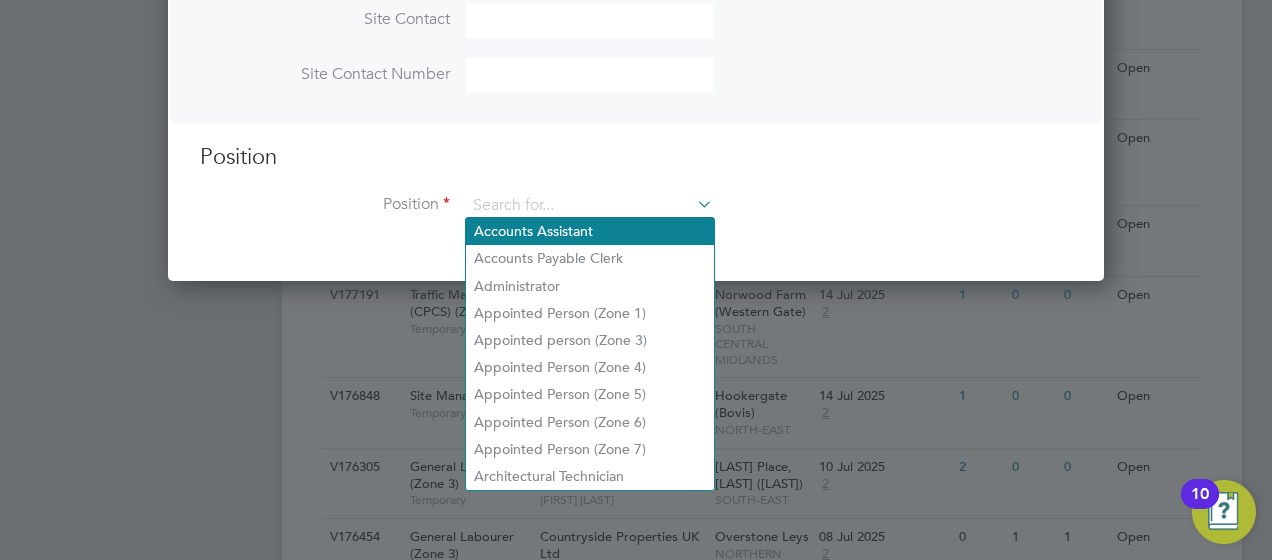 scroll, scrollTop: 731, scrollLeft: 0, axis: vertical 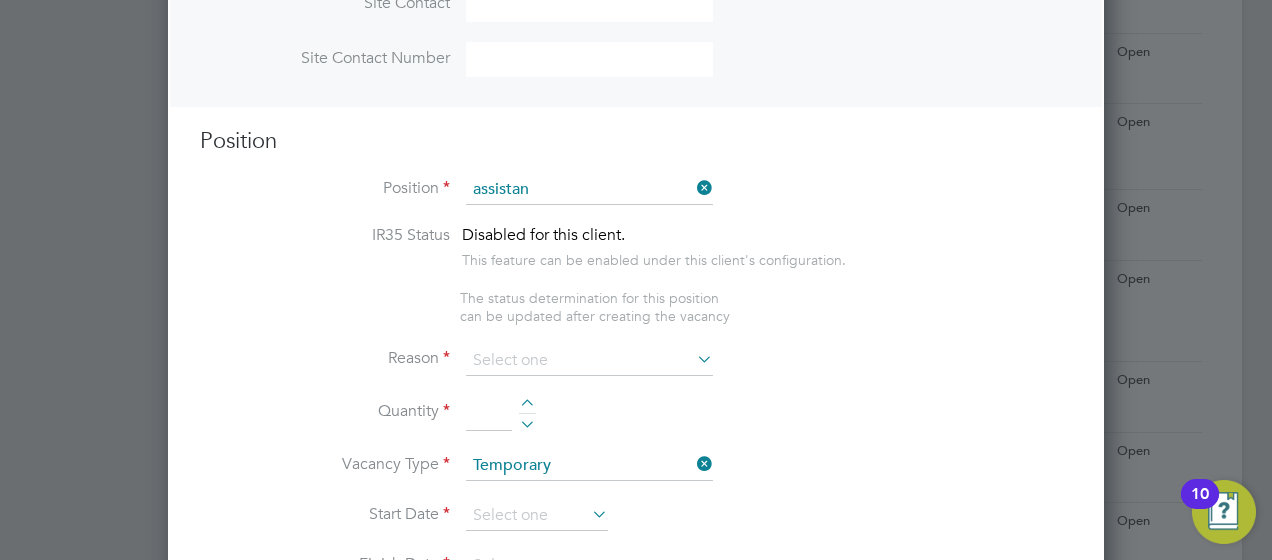click on "Assistan t Site Manager" 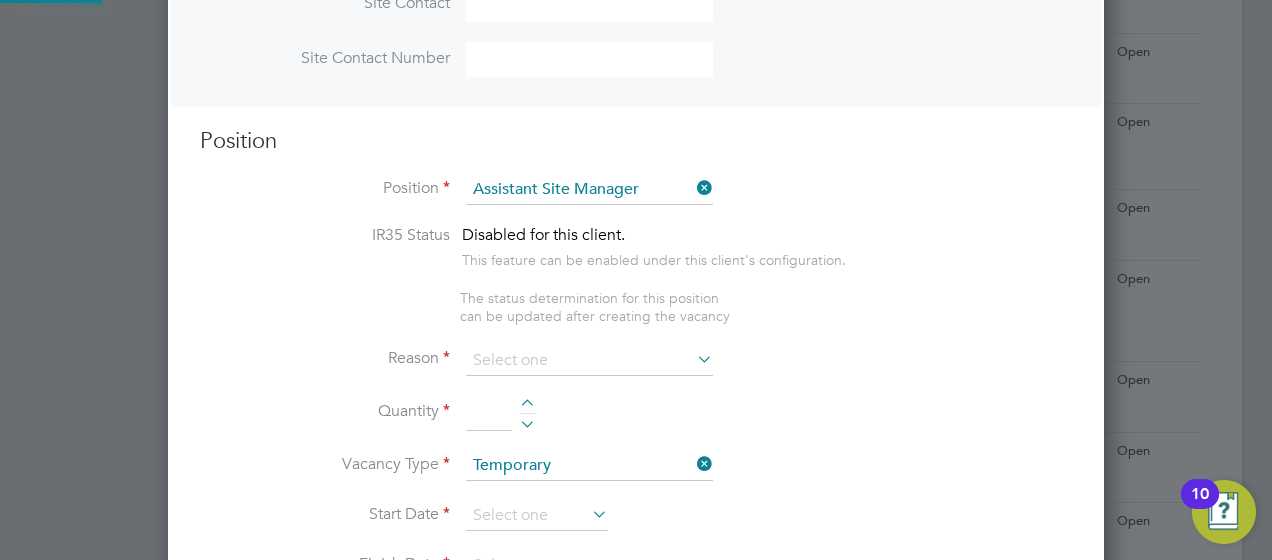 type on "•	Supervises and ensures that all construction work under their control is built in accordance with the programme of works.
•	Ensures effective control of subcontractors in maintaining all necessary quality control checks to ensure the required standard by complying with the relevant specification and working practices.
•	Prepares schedules of defects and ensures completion in accordance with programme.
•	Liaises with Site Manager in the preparation of final inspections.
•	Liaises with the Site Manager and Materials Controller regarding the calling off of materials and for adjustment of schedules pertaining to under scheduling and surplus requirements.
•	Liaises with the Site Manager and Materials Controller with regard to positioning/storing and protection of materials.
•	Liaises with Site Manager regarding the performance and assessment of subcontractors.
•	Liaises with Site Manager regarding the maintenance of daily and weekly records.
•	Maintains all aspects of the requirements laid down by the..." 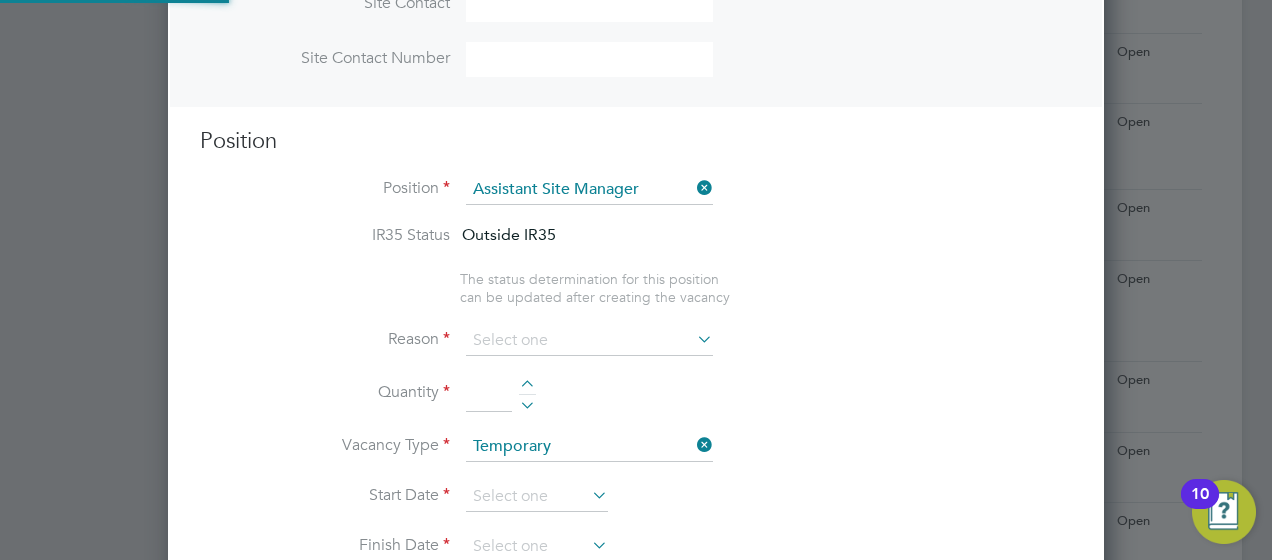 scroll, scrollTop: 10, scrollLeft: 10, axis: both 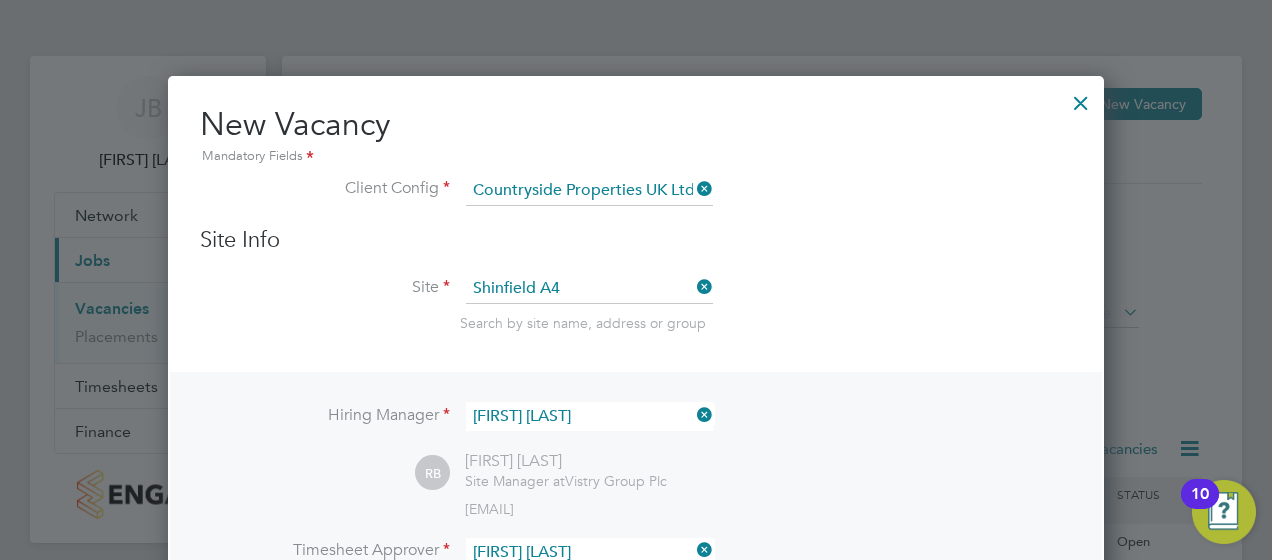 click at bounding box center (1081, 98) 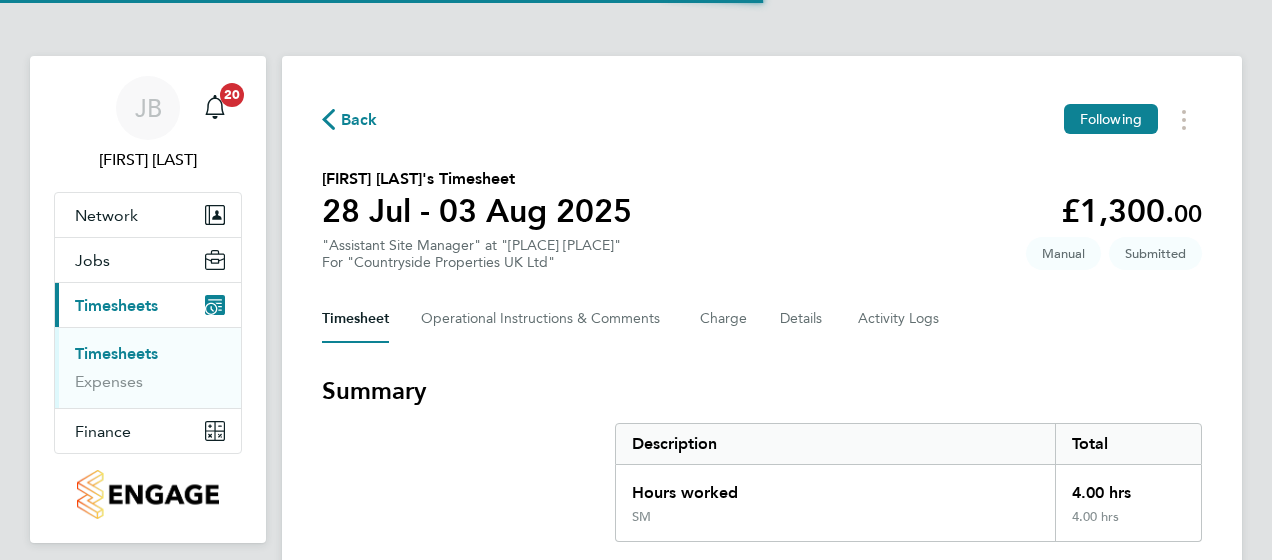 scroll, scrollTop: 0, scrollLeft: 0, axis: both 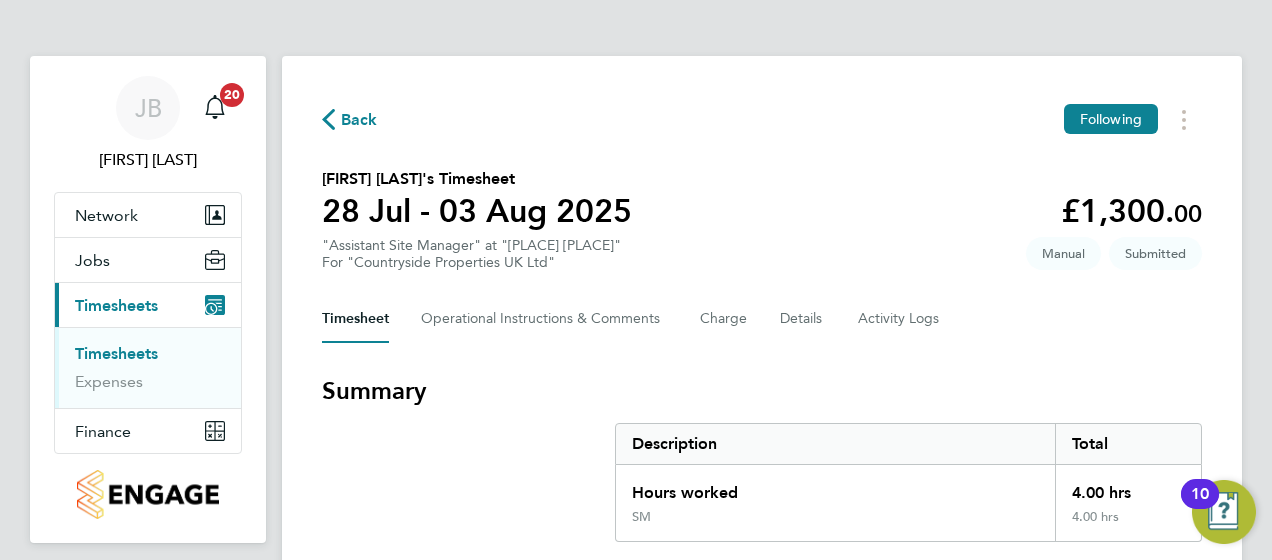click on "Back" 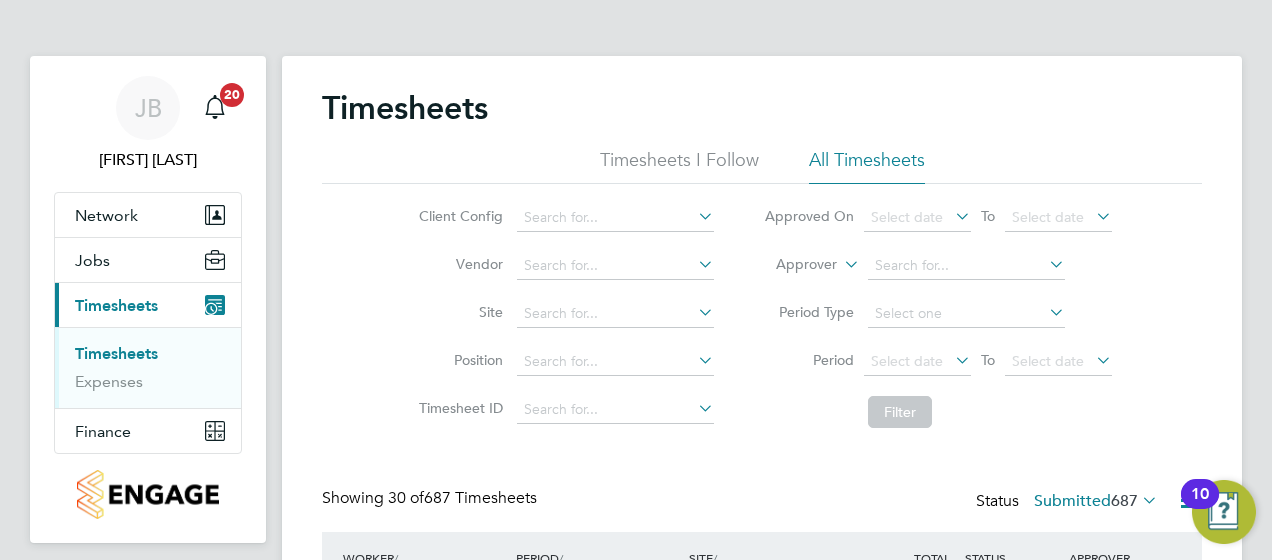 scroll, scrollTop: 10, scrollLeft: 10, axis: both 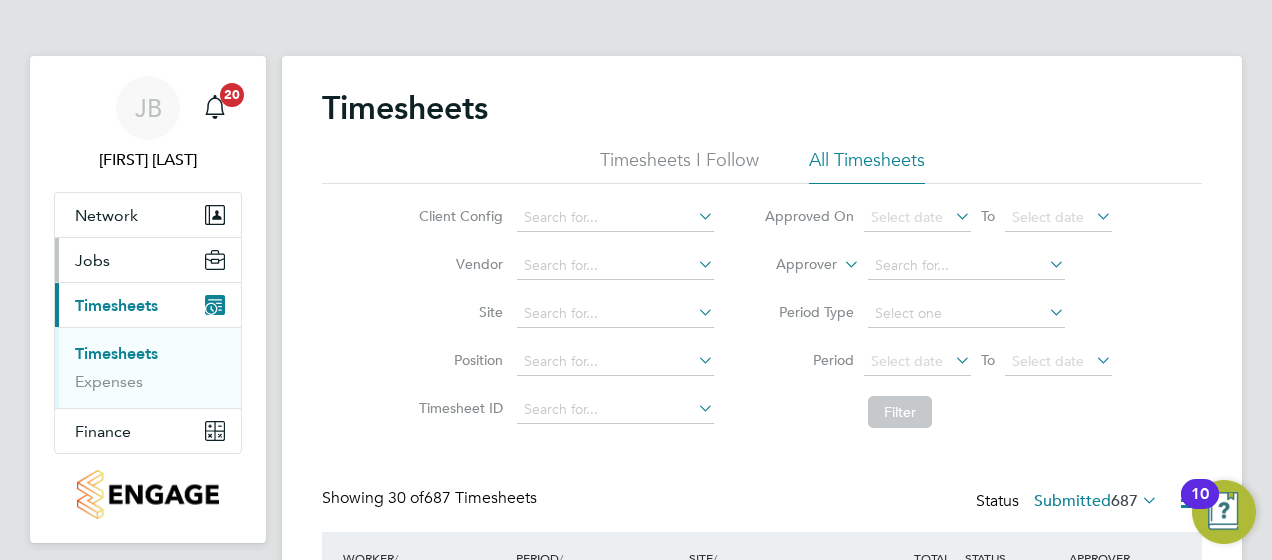 click on "Jobs" at bounding box center [148, 260] 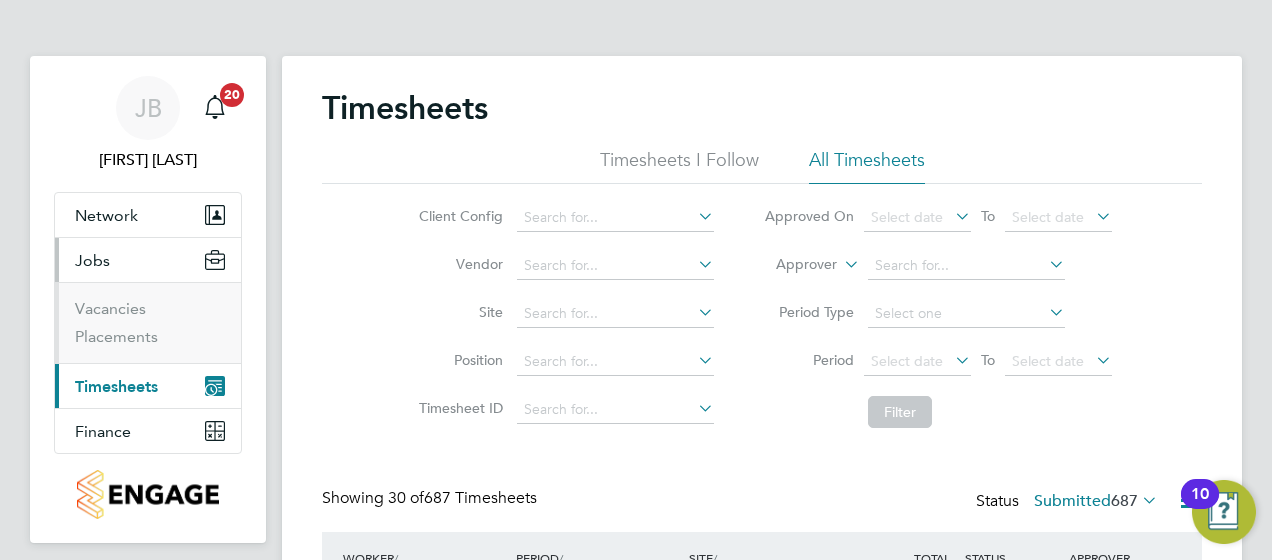 click on "Jobs" at bounding box center (148, 260) 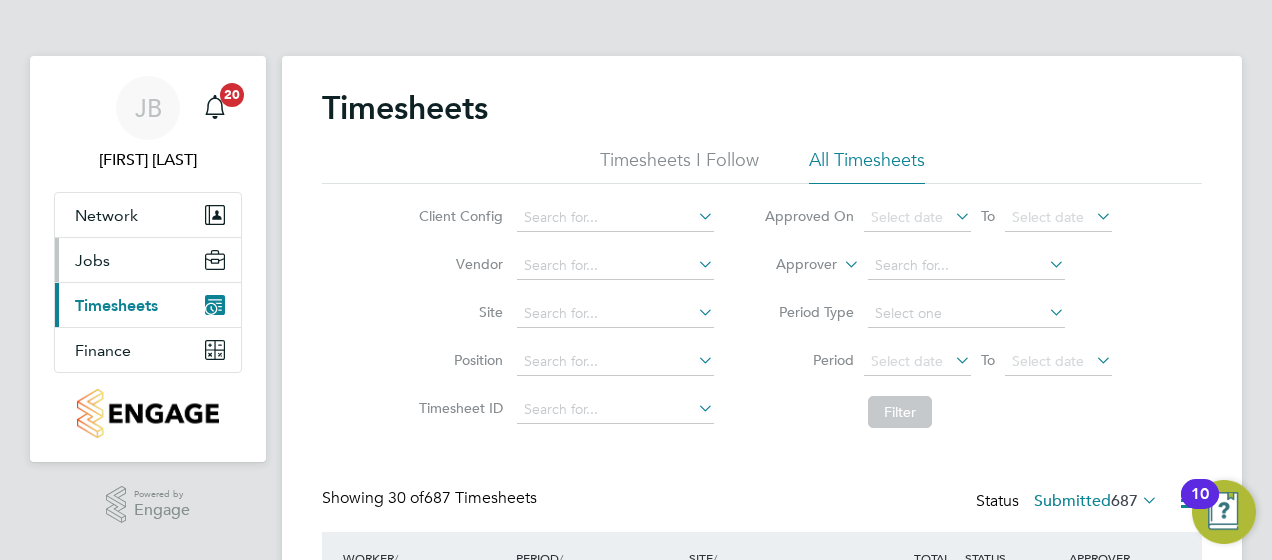 click on "Jobs" at bounding box center [148, 260] 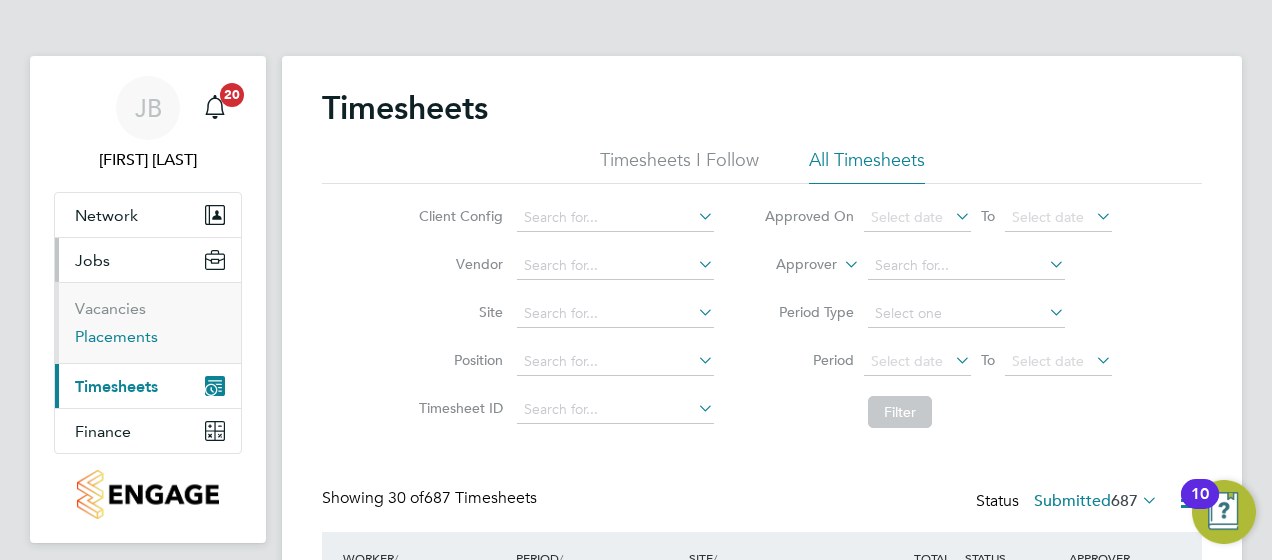 click on "Placements" at bounding box center [116, 336] 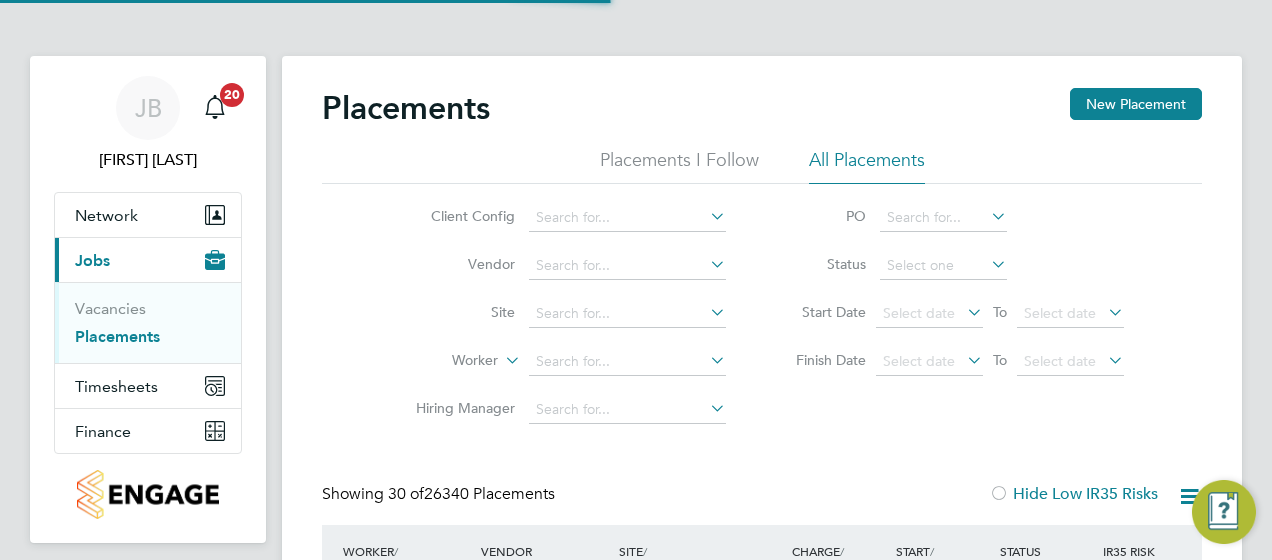 click on "Placements I Follow" 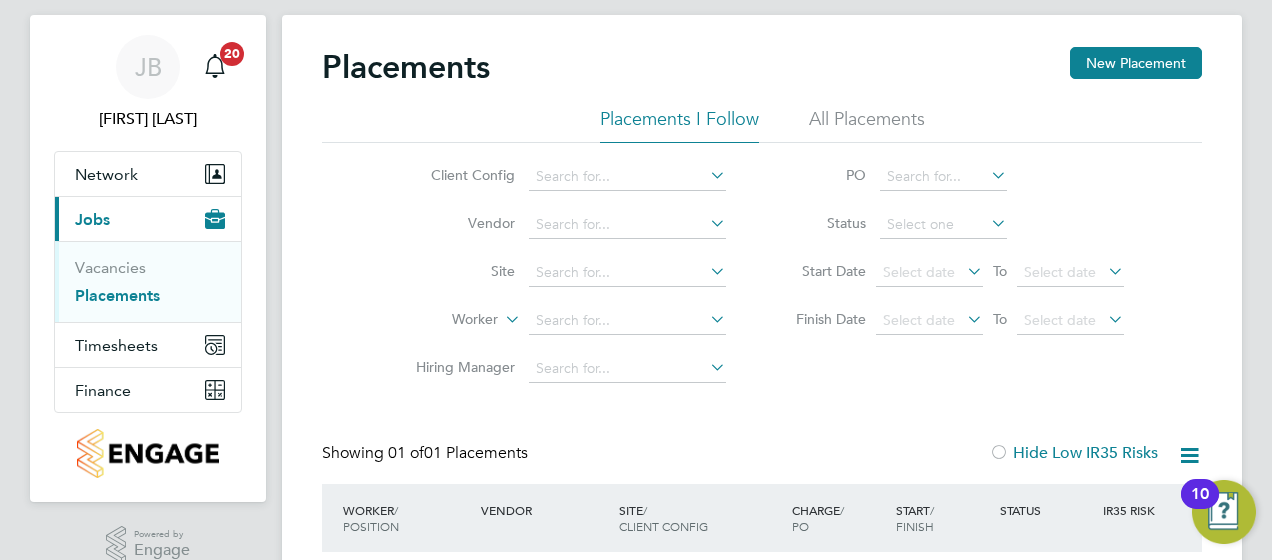 click on "All Placements" 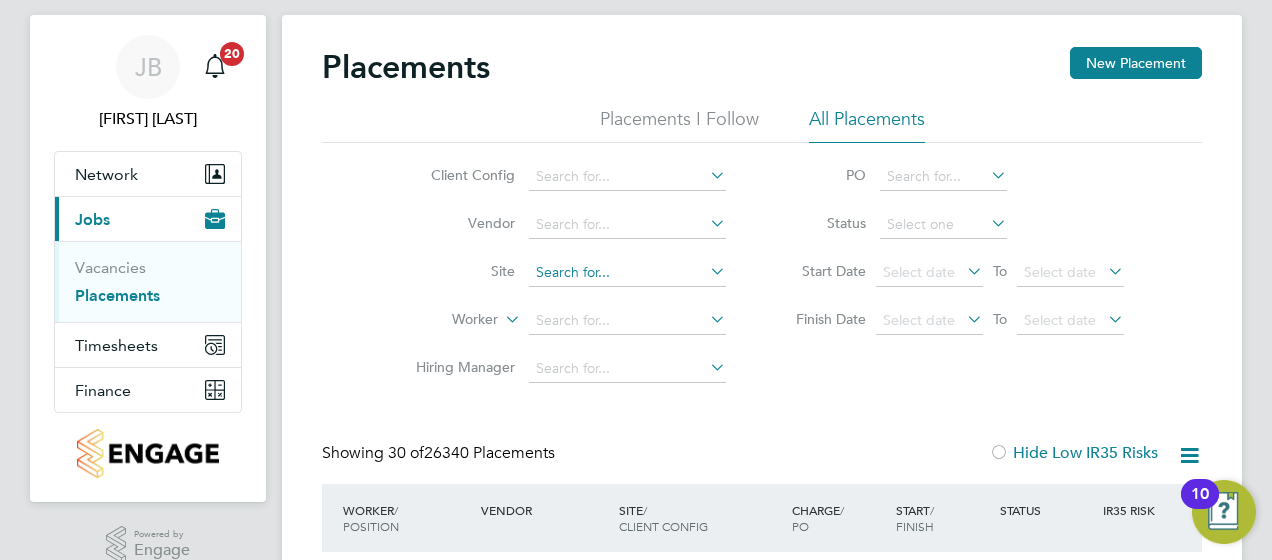click 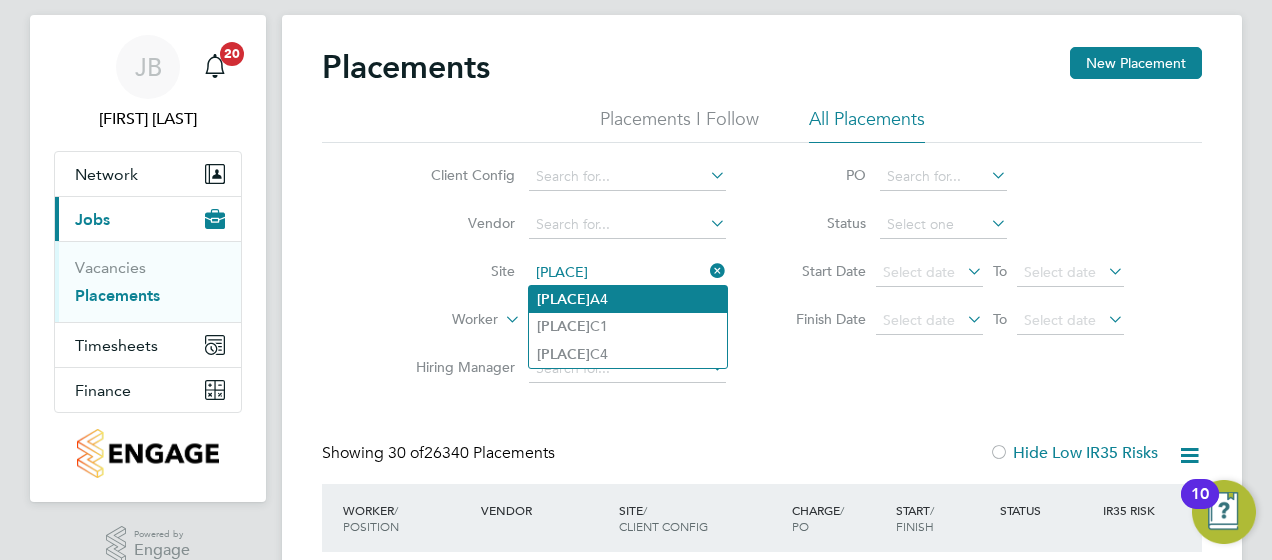click on "Shinfield" 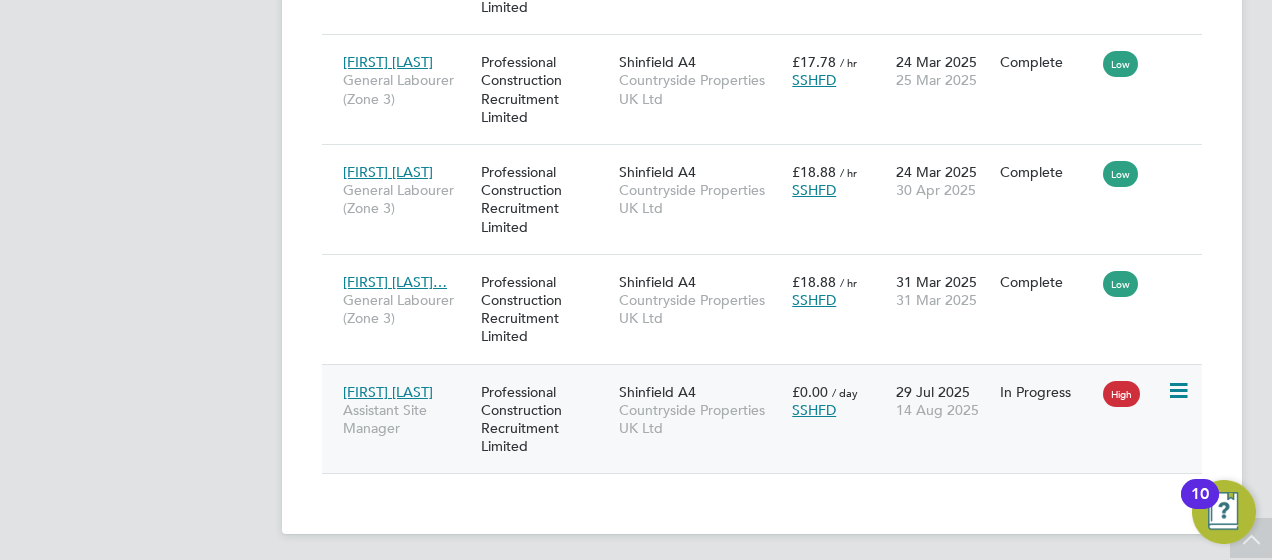 click on "Countryside Properties UK Ltd" 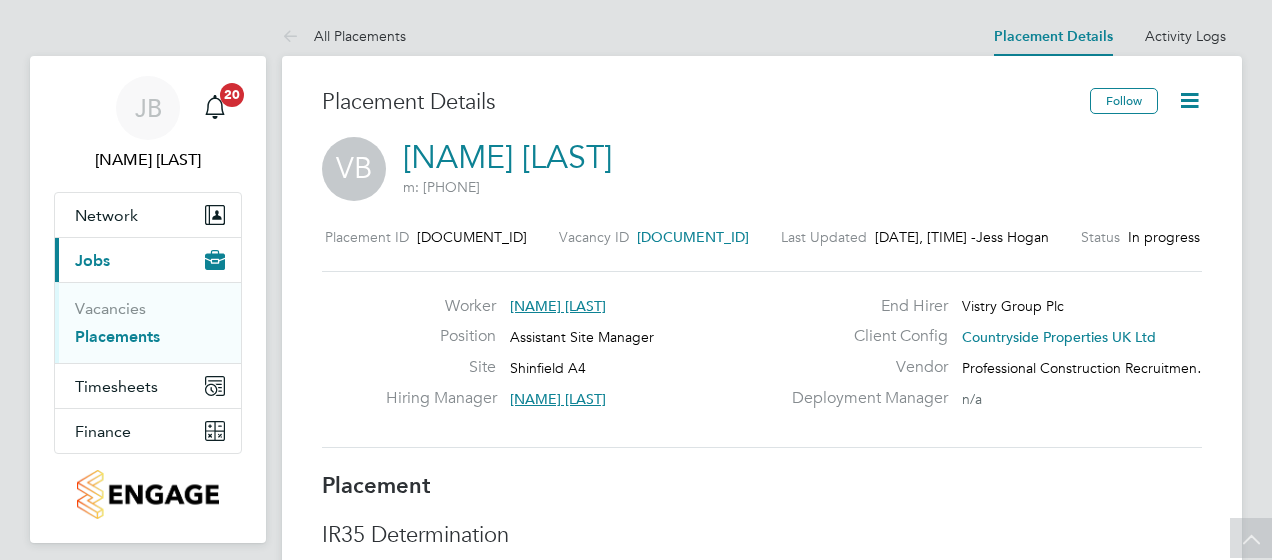 scroll, scrollTop: 772, scrollLeft: 0, axis: vertical 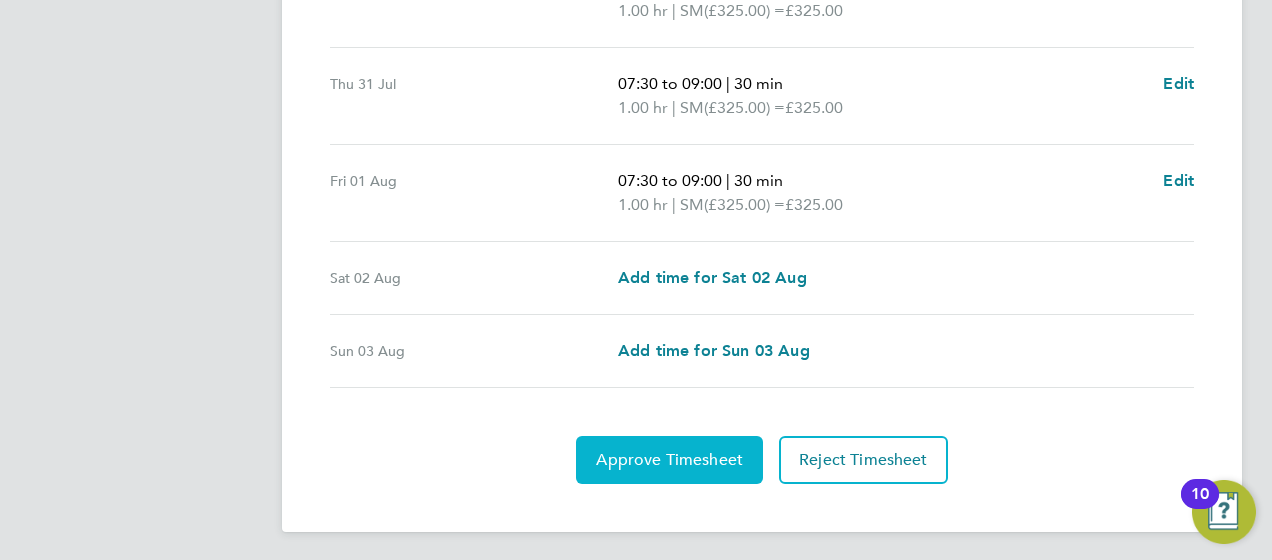 click on "Approve Timesheet" 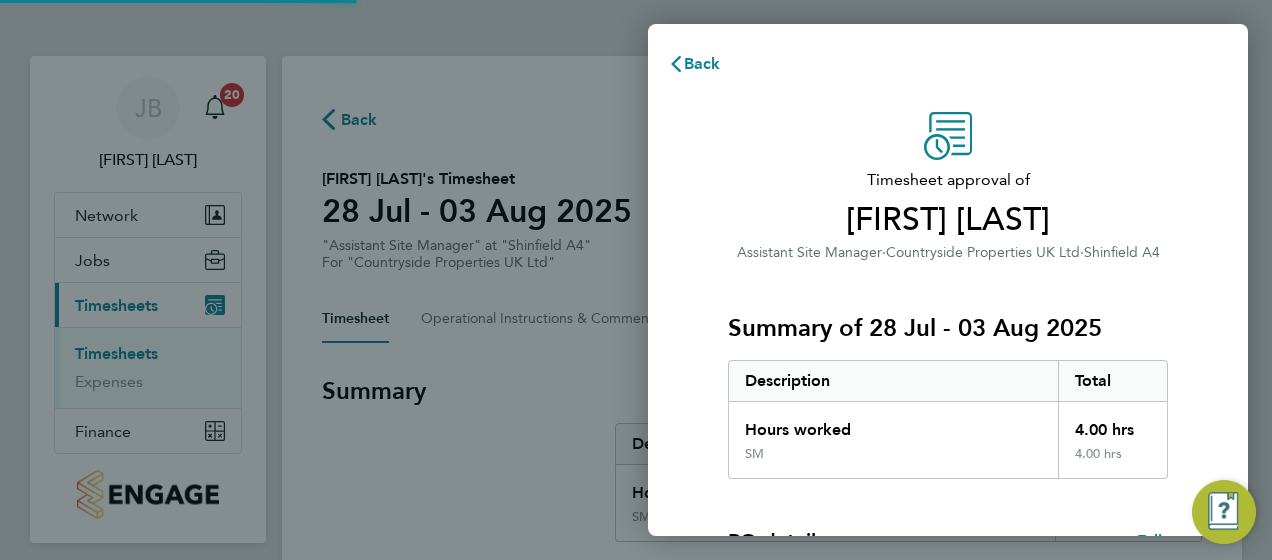scroll, scrollTop: 0, scrollLeft: 0, axis: both 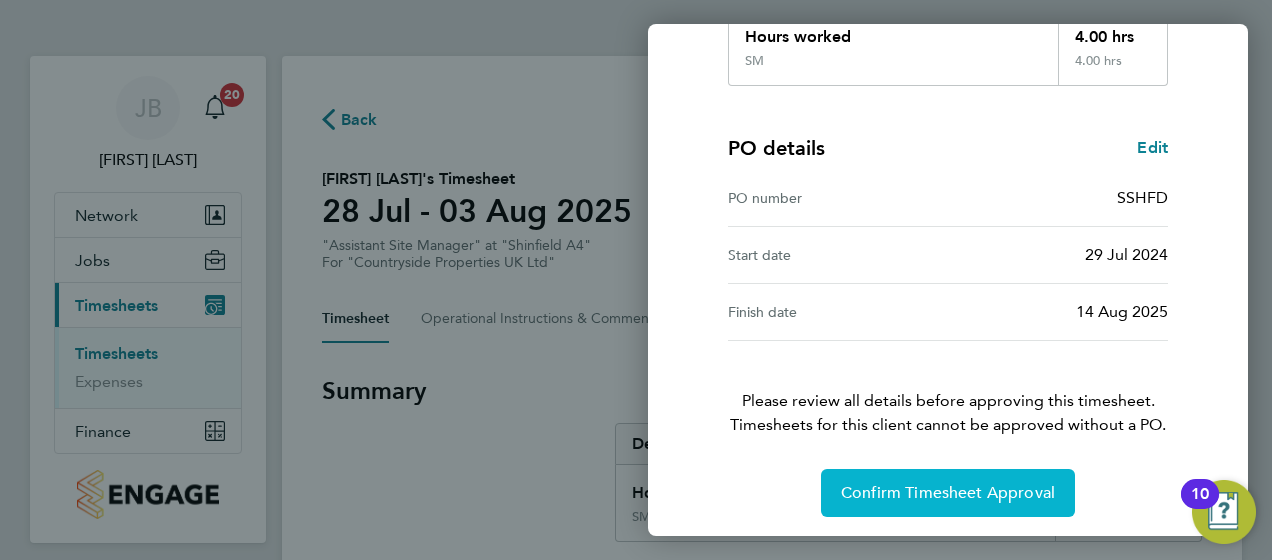 click on "Confirm Timesheet Approval" 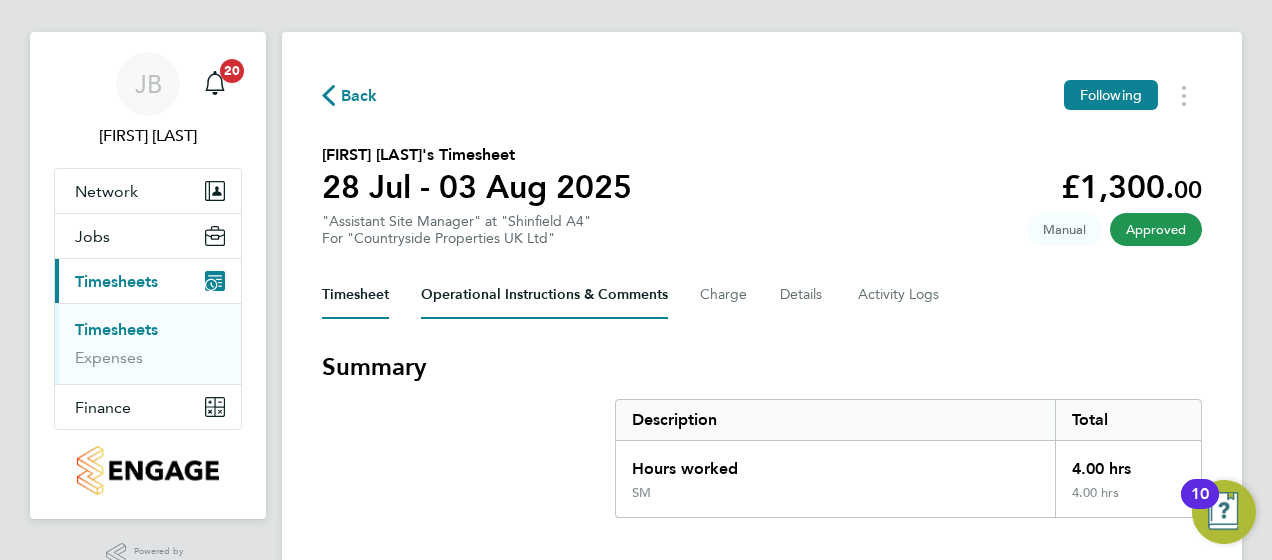 scroll, scrollTop: 0, scrollLeft: 0, axis: both 